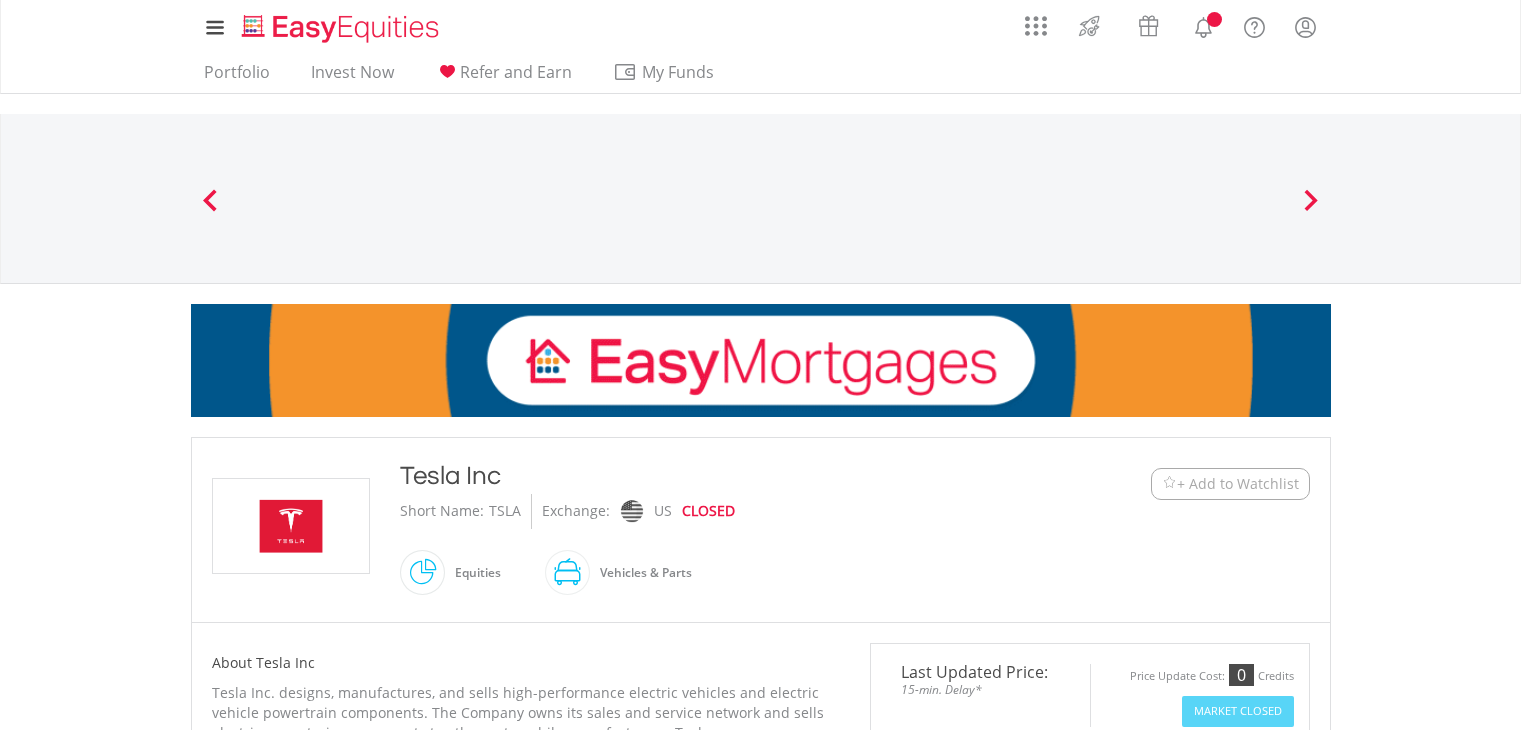 scroll, scrollTop: 0, scrollLeft: 0, axis: both 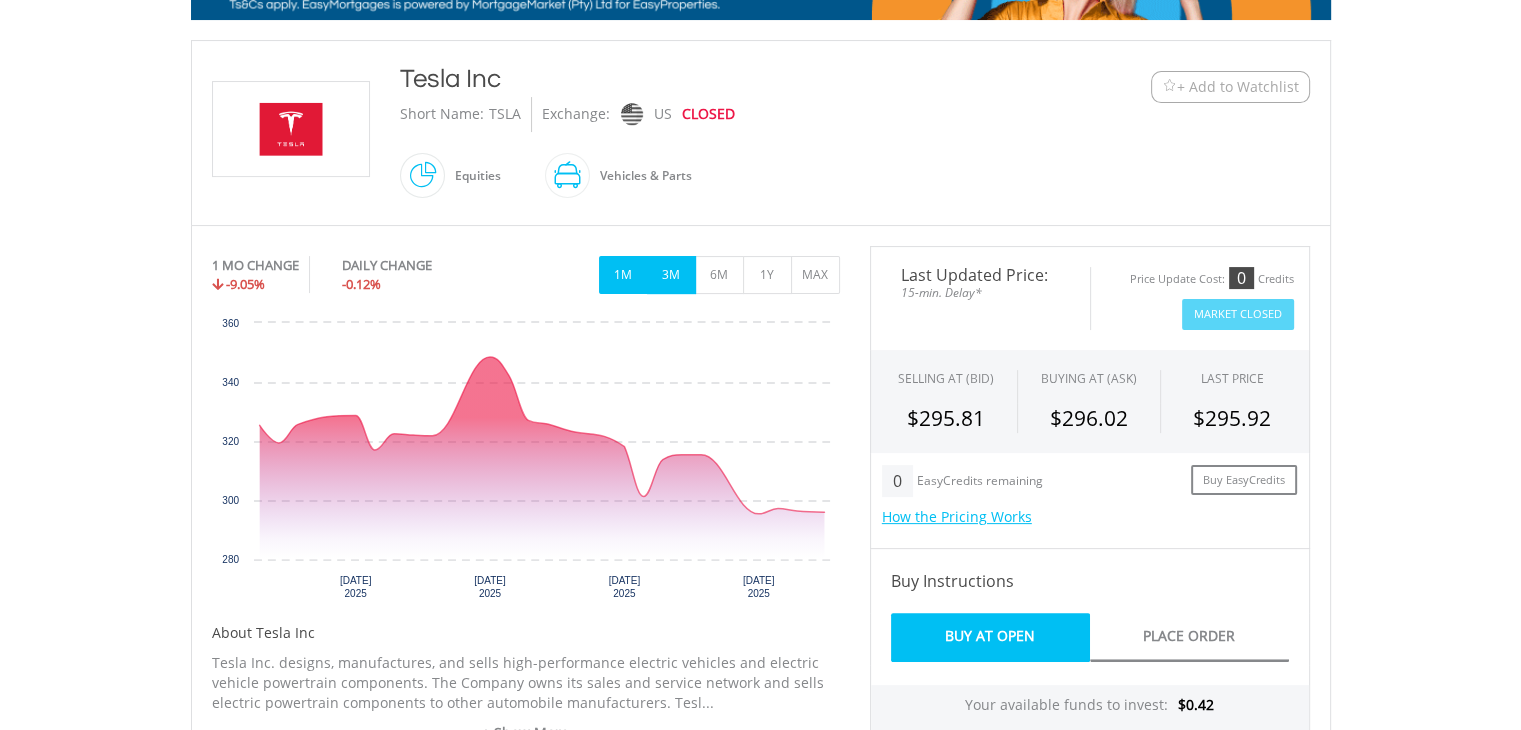 click on "3M" at bounding box center [671, 275] 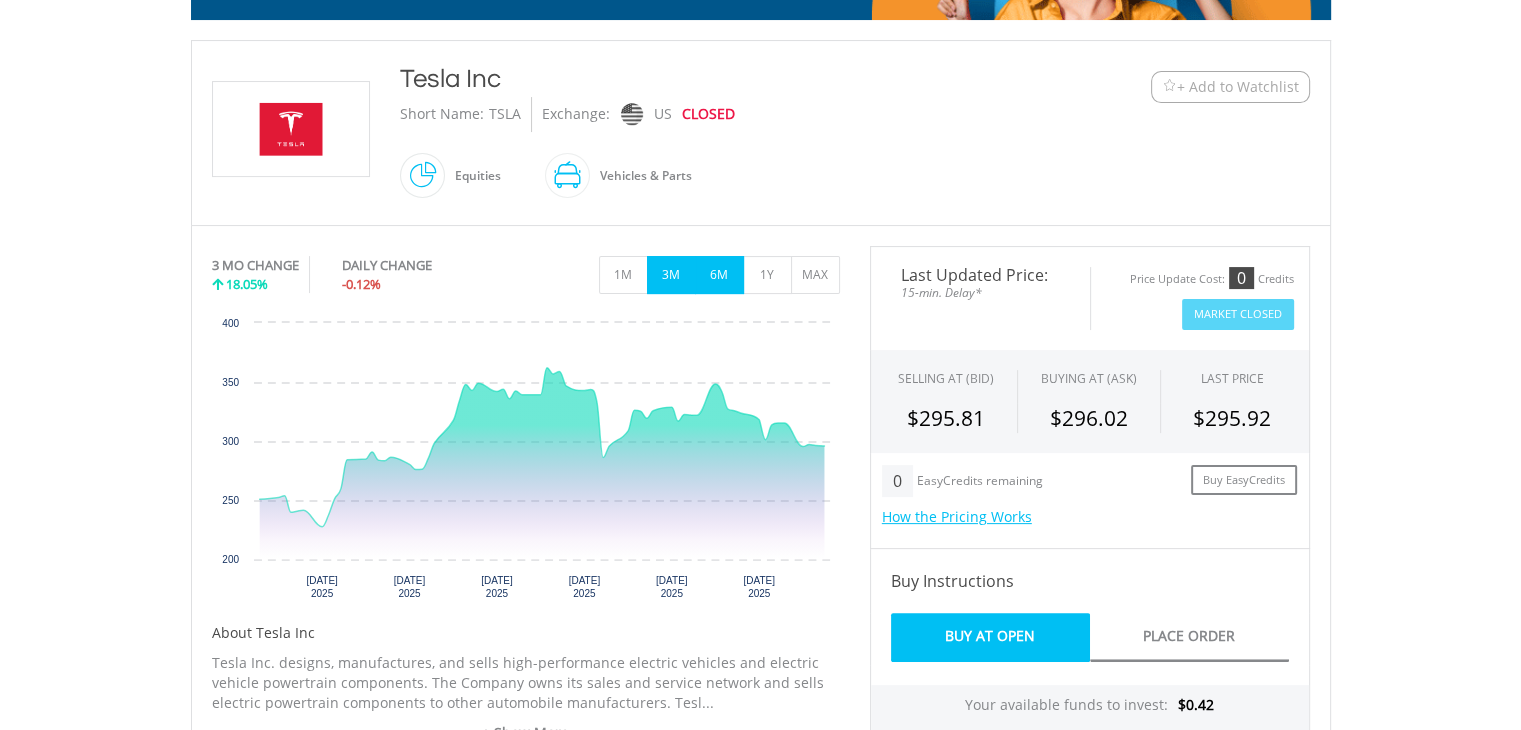 click on "6M" at bounding box center [719, 275] 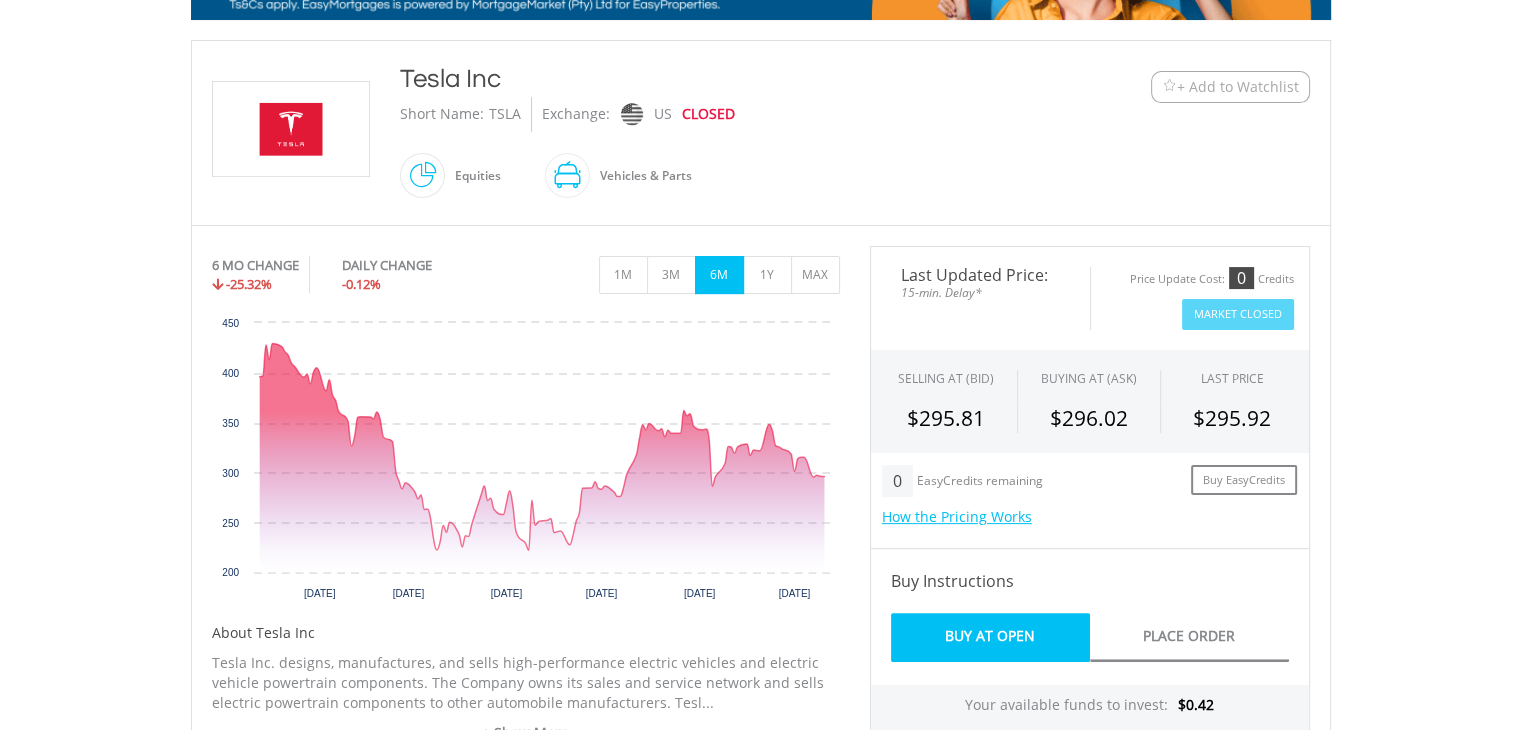 scroll, scrollTop: 0, scrollLeft: 0, axis: both 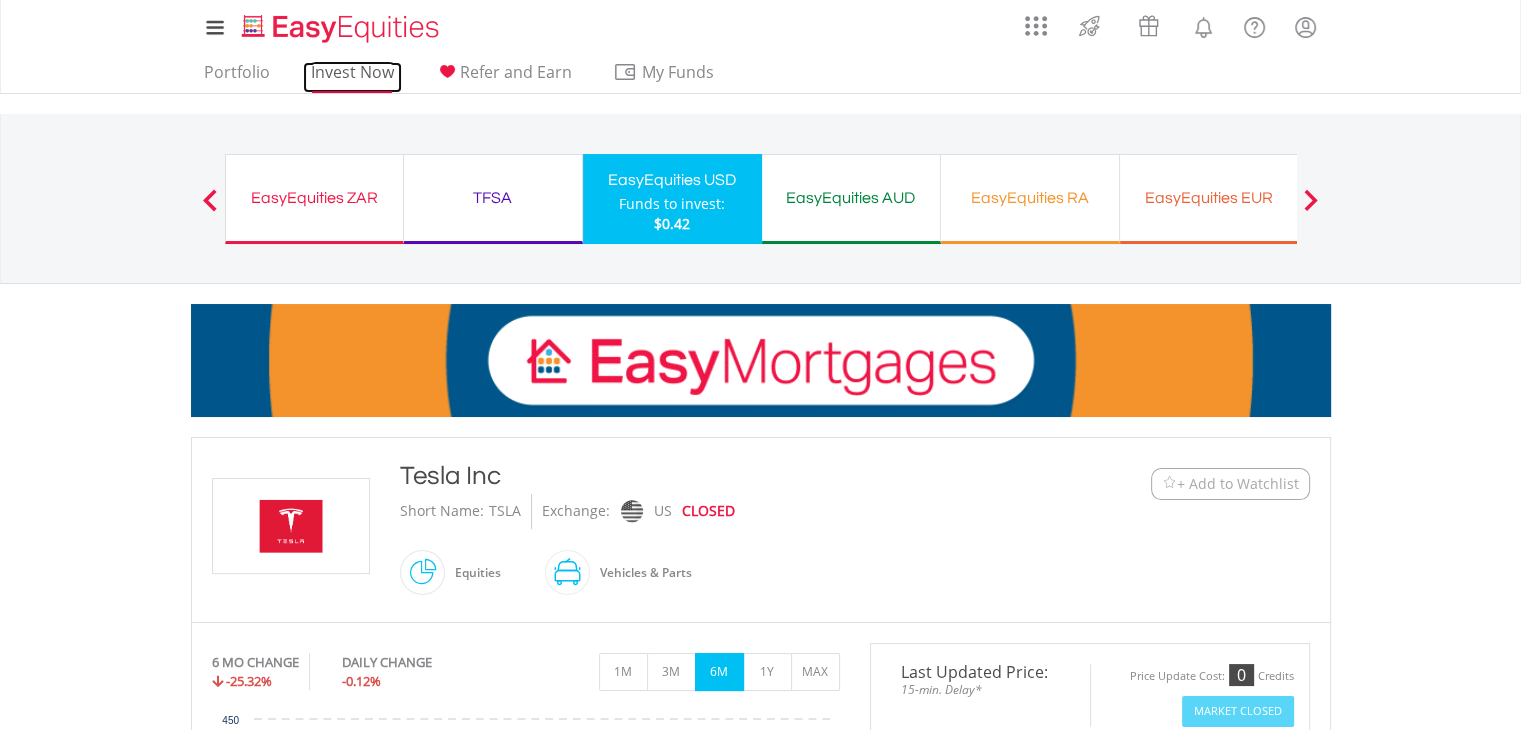 click on "Invest Now" at bounding box center [352, 77] 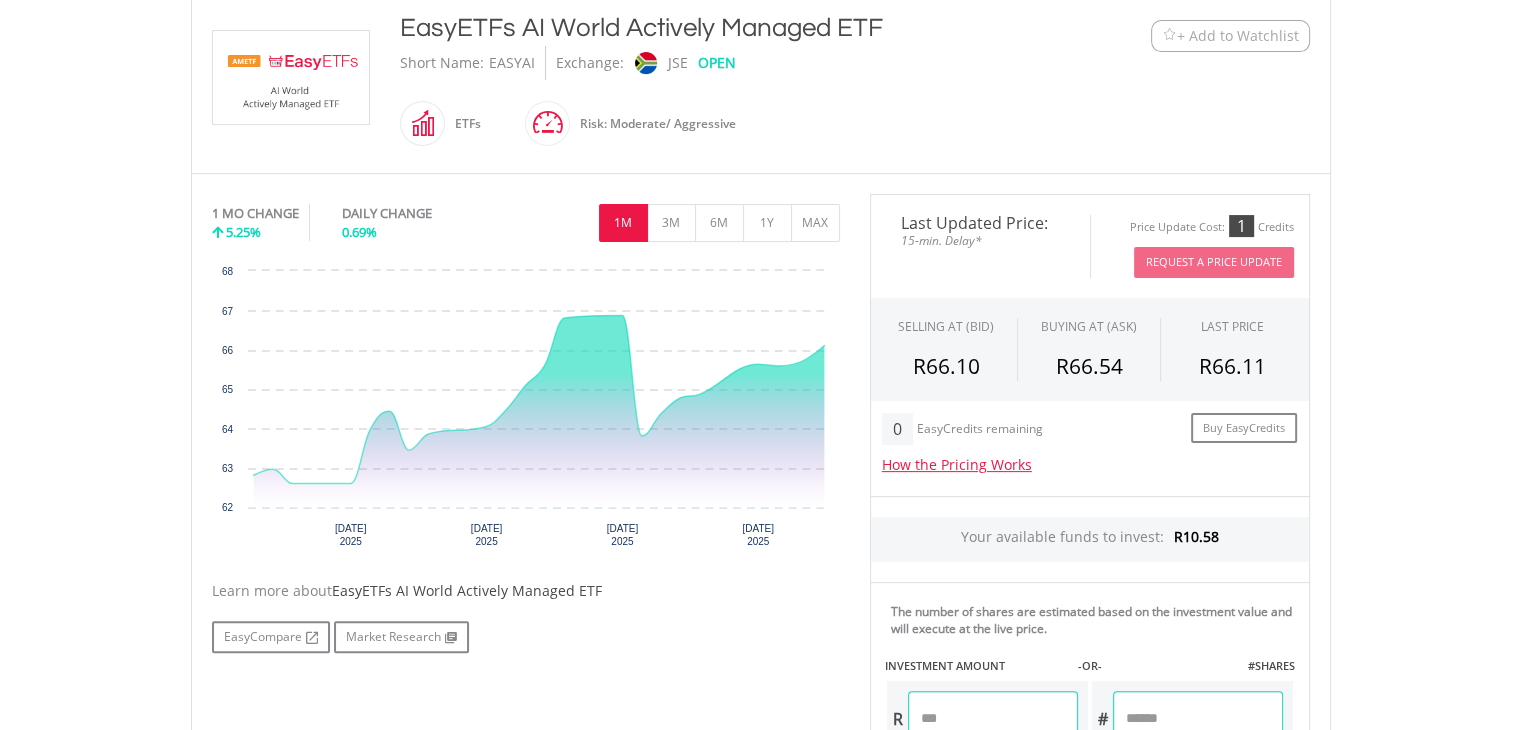 click on "My Investments
Invest Now
New Listings
Sell
My Recurring Investments
Pending Orders
Switch Unit Trusts
Vouchers
Buy a Voucher
Redeem a Voucher" at bounding box center [760, 415] 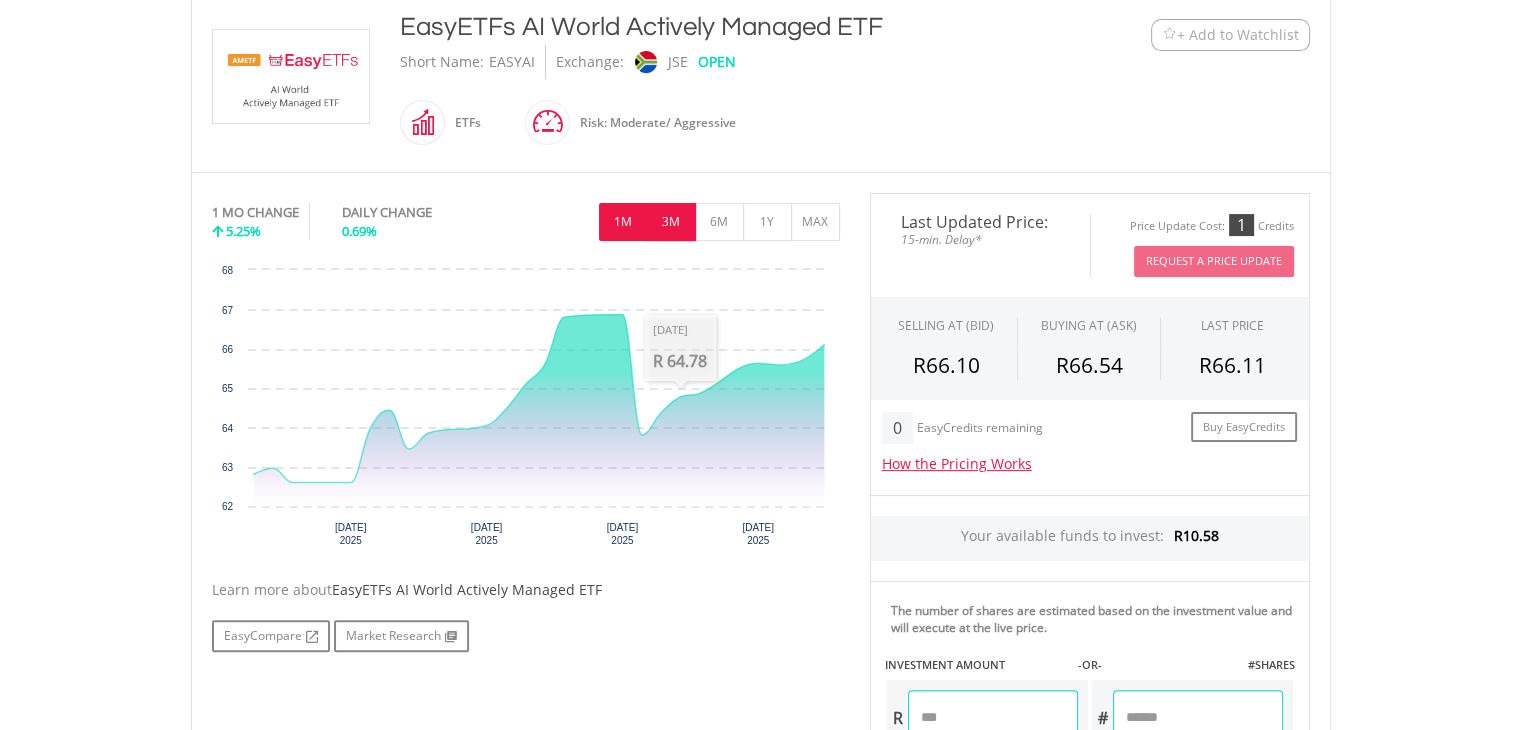 click on "3M" at bounding box center (671, 222) 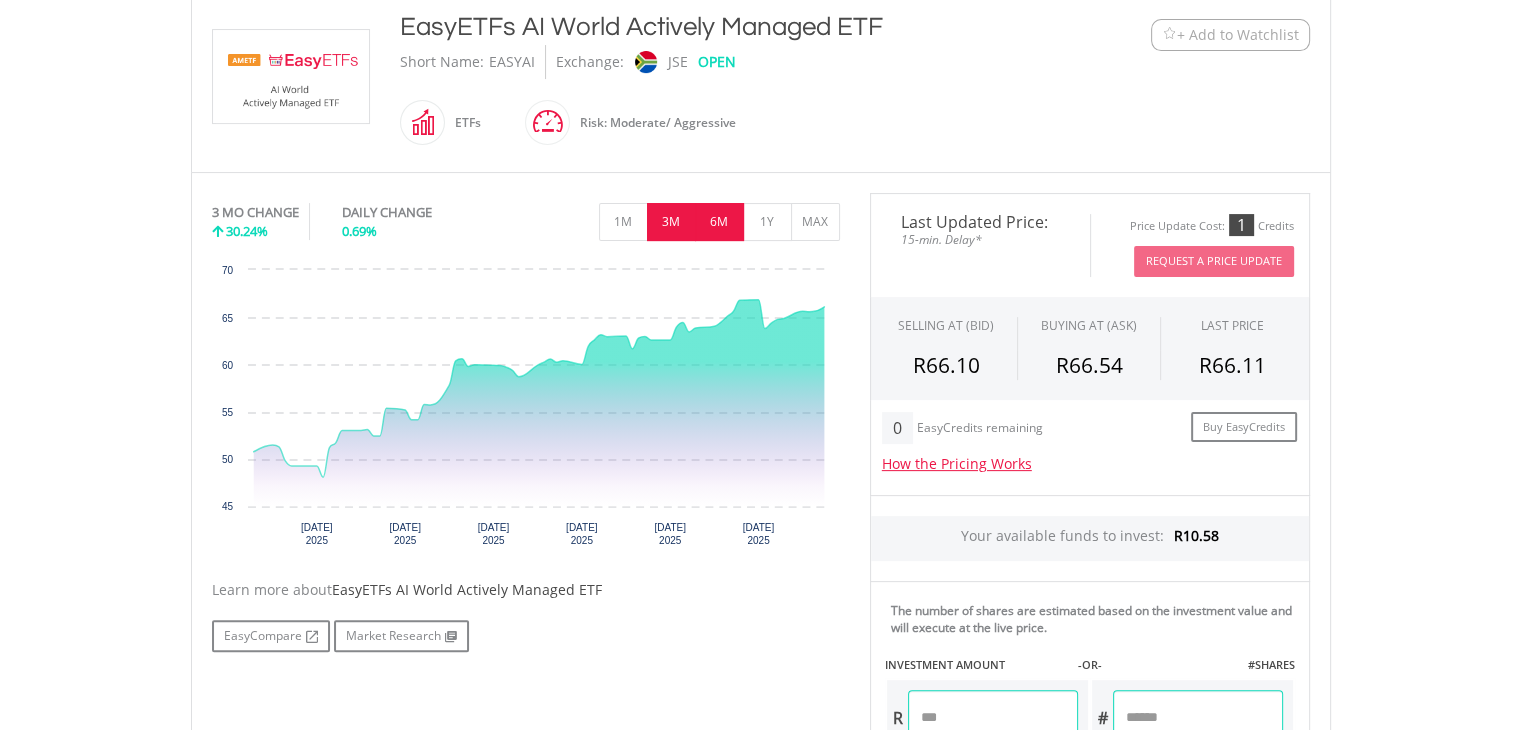 click on "6M" at bounding box center [719, 222] 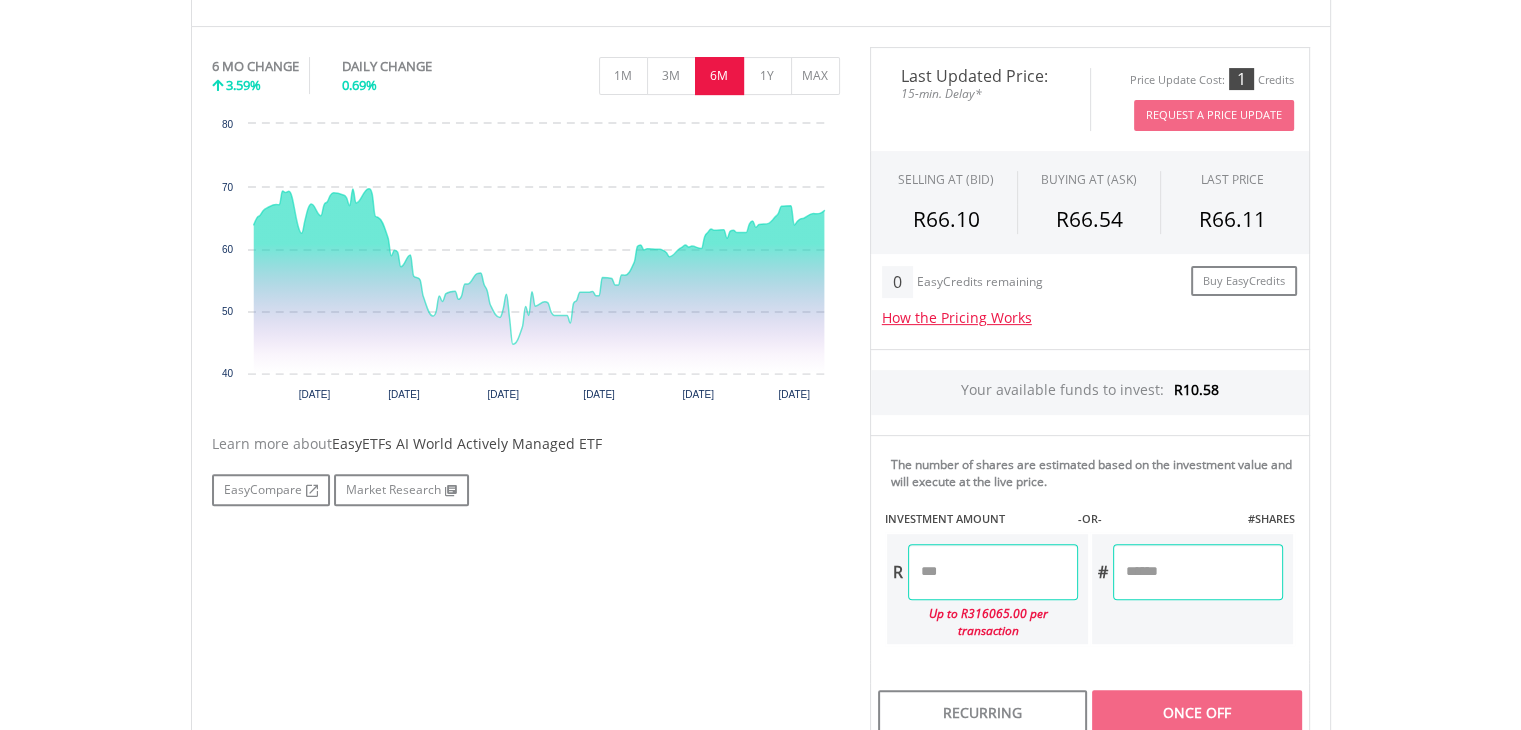 scroll, scrollTop: 587, scrollLeft: 0, axis: vertical 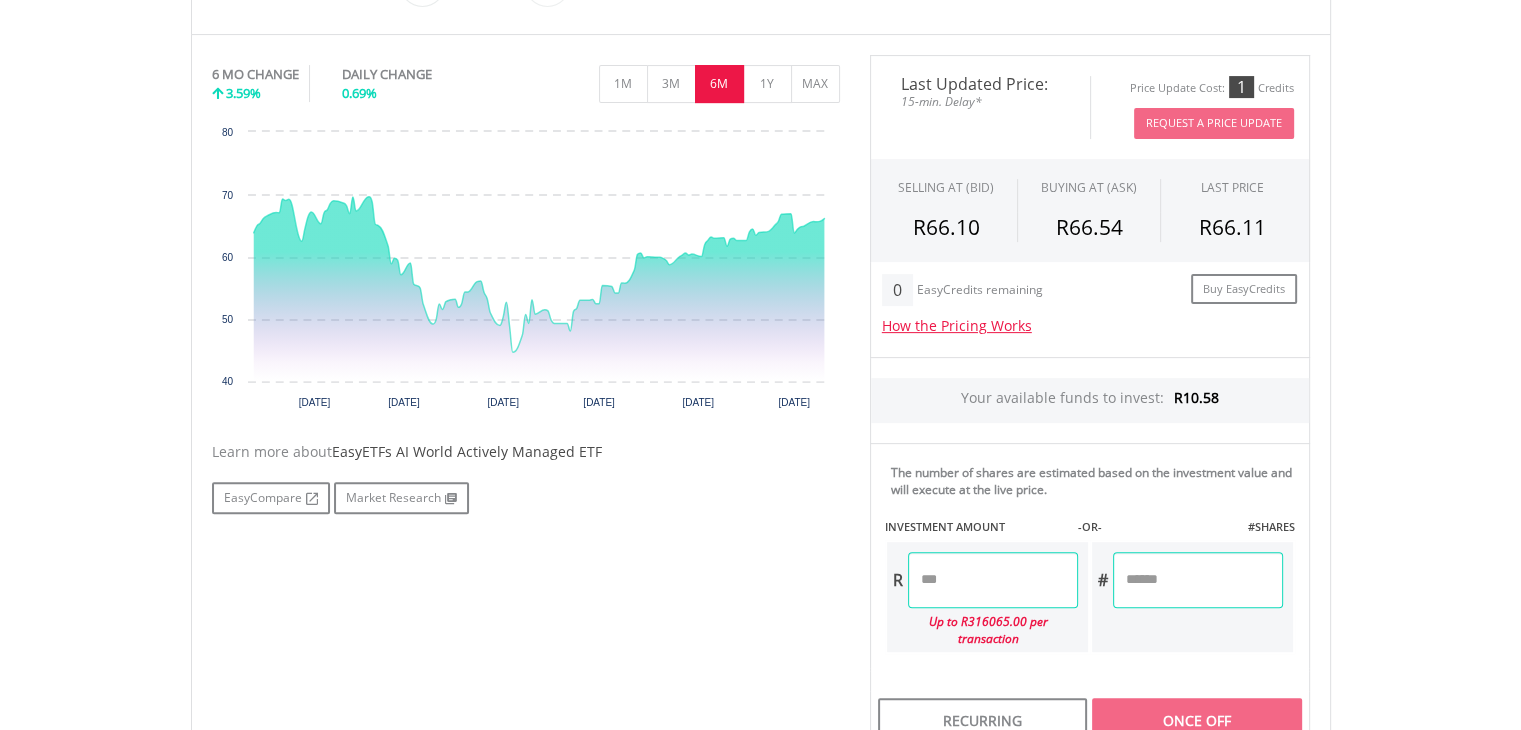 click at bounding box center (993, 580) 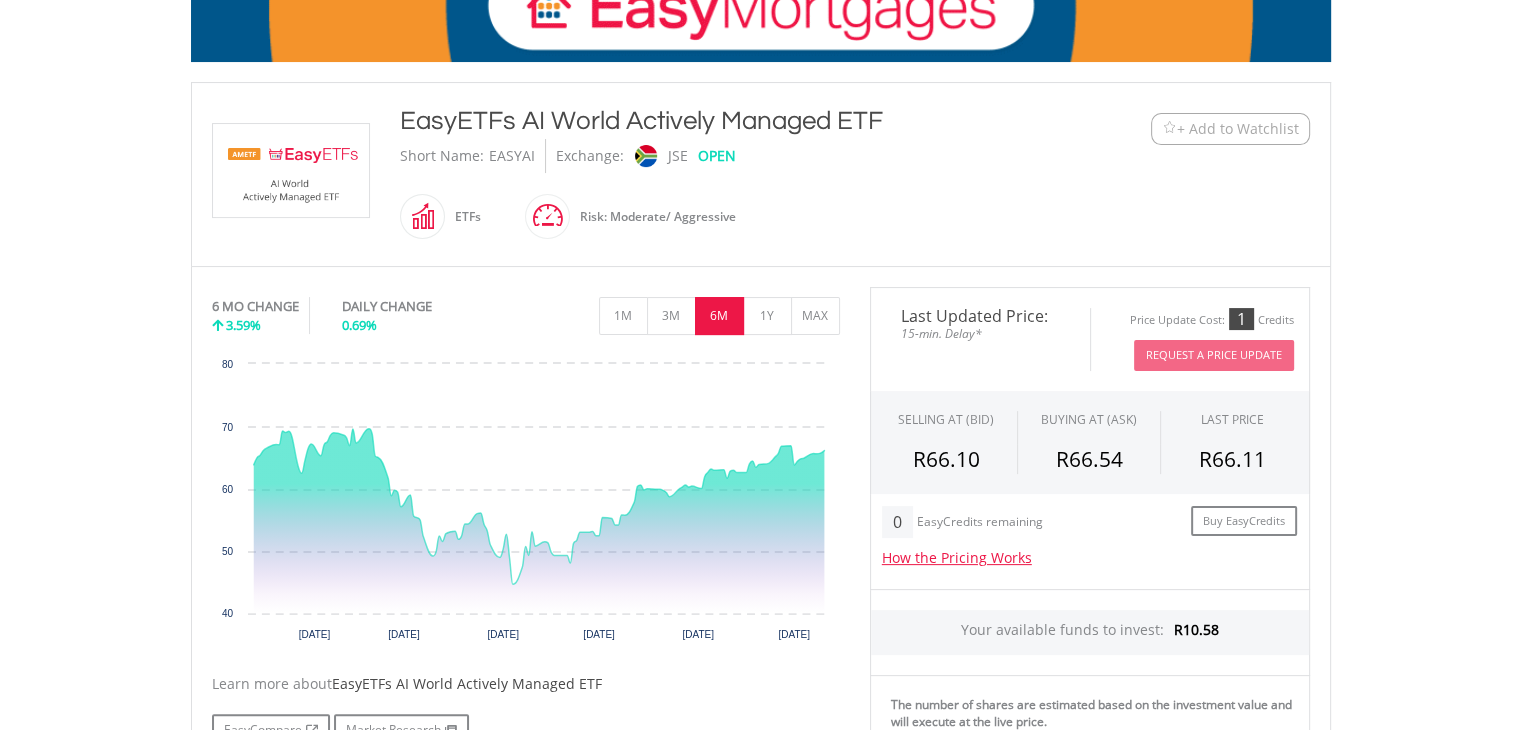 scroll, scrollTop: 352, scrollLeft: 0, axis: vertical 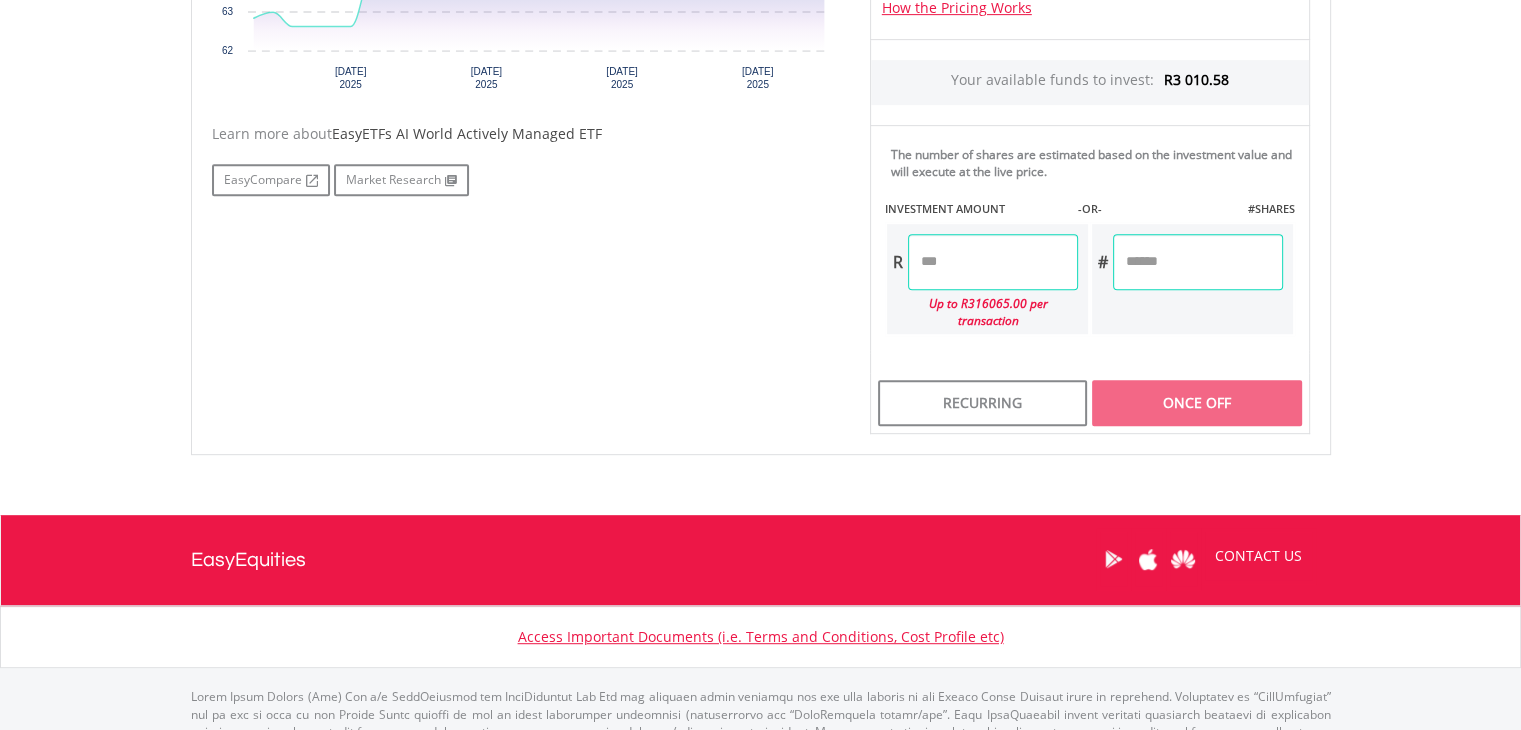 drag, startPoint x: 0, startPoint y: 0, endPoint x: 1519, endPoint y: 474, distance: 1591.2375 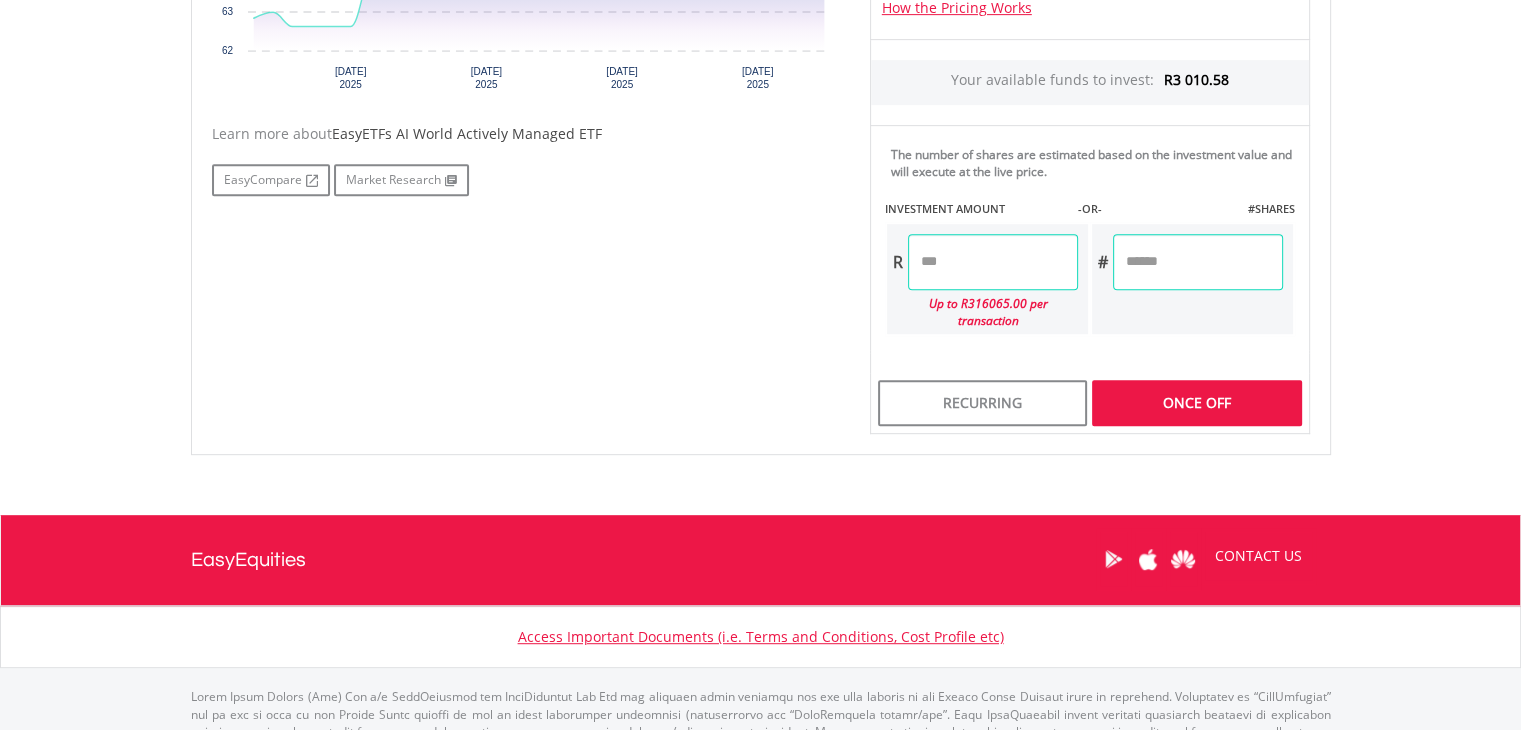type on "*******" 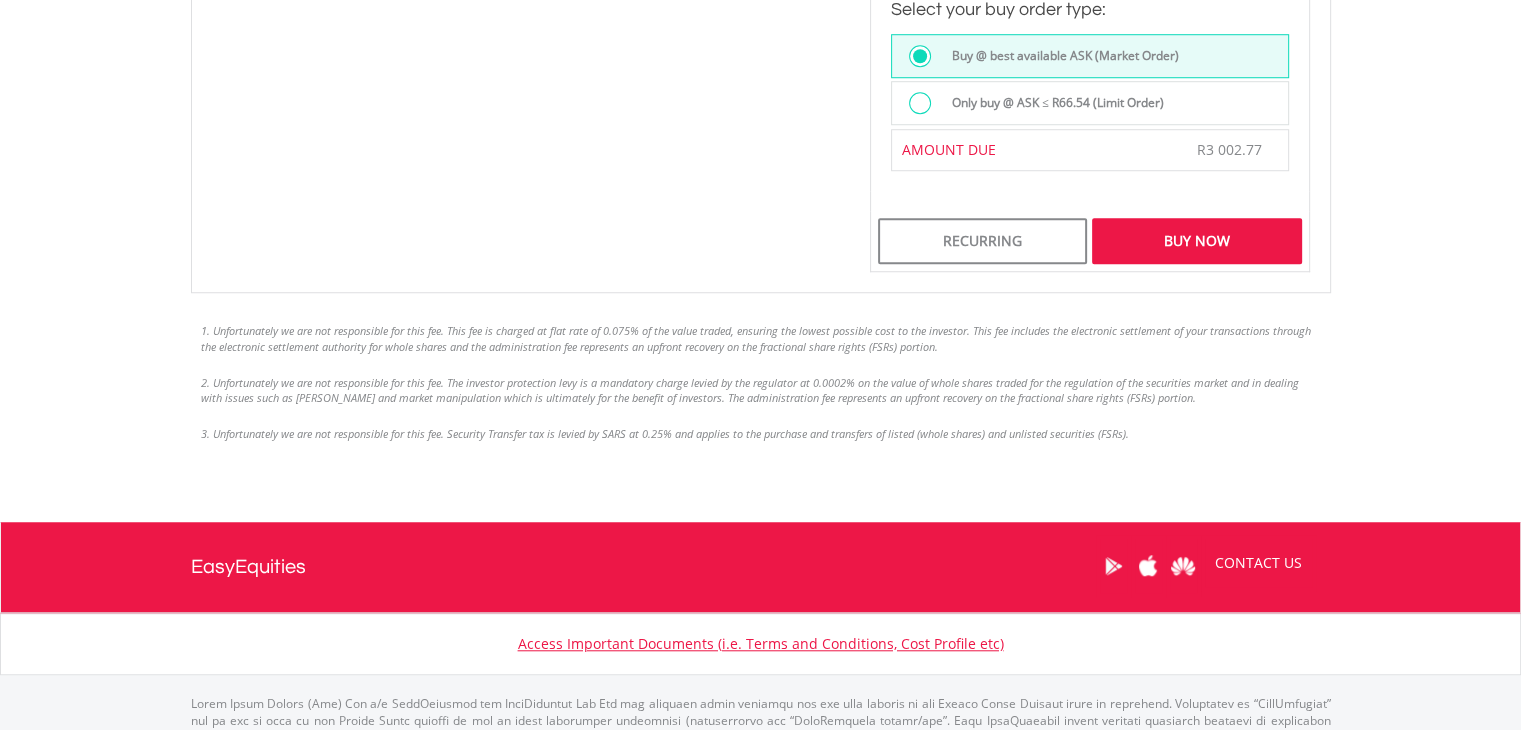 scroll, scrollTop: 1571, scrollLeft: 0, axis: vertical 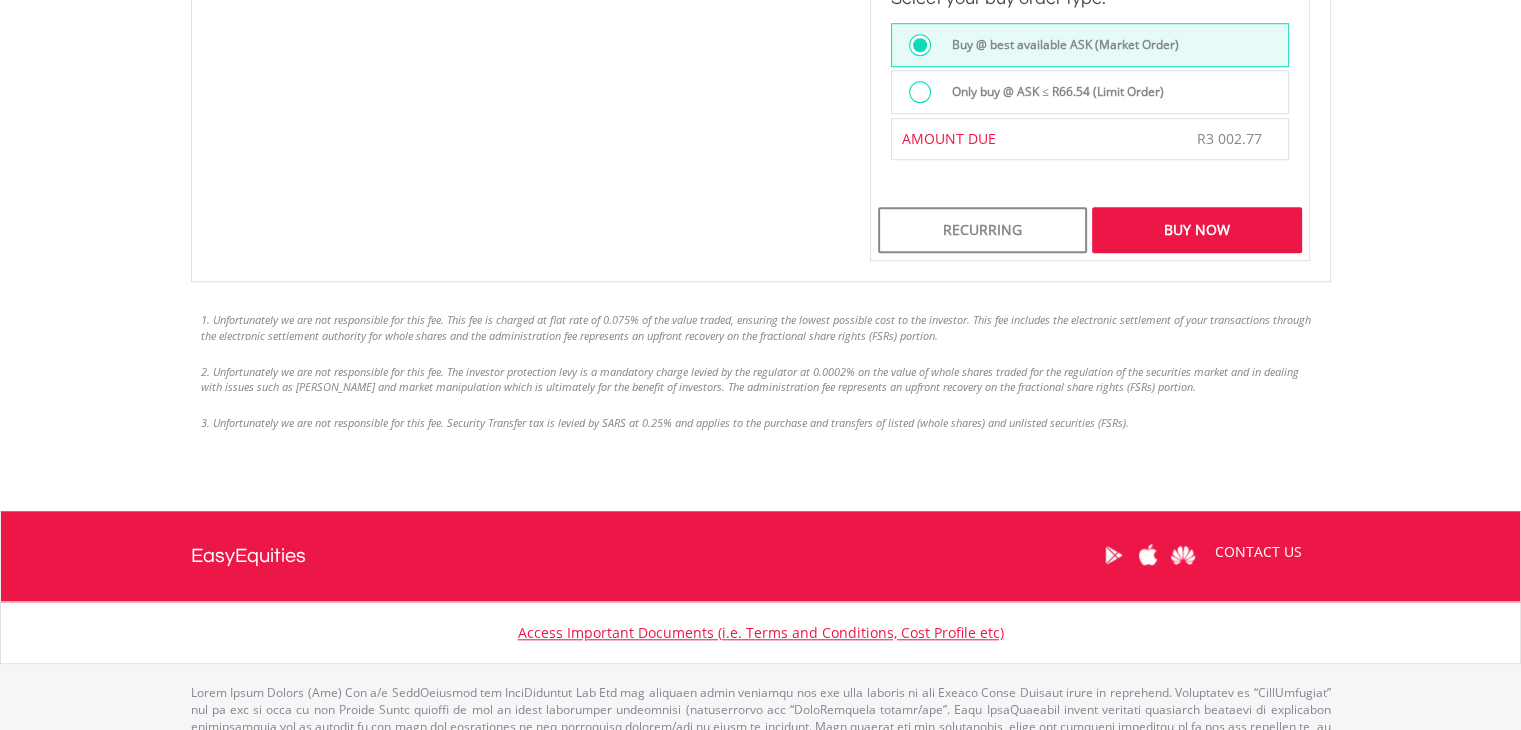 click on "Buy Now" at bounding box center (1196, 230) 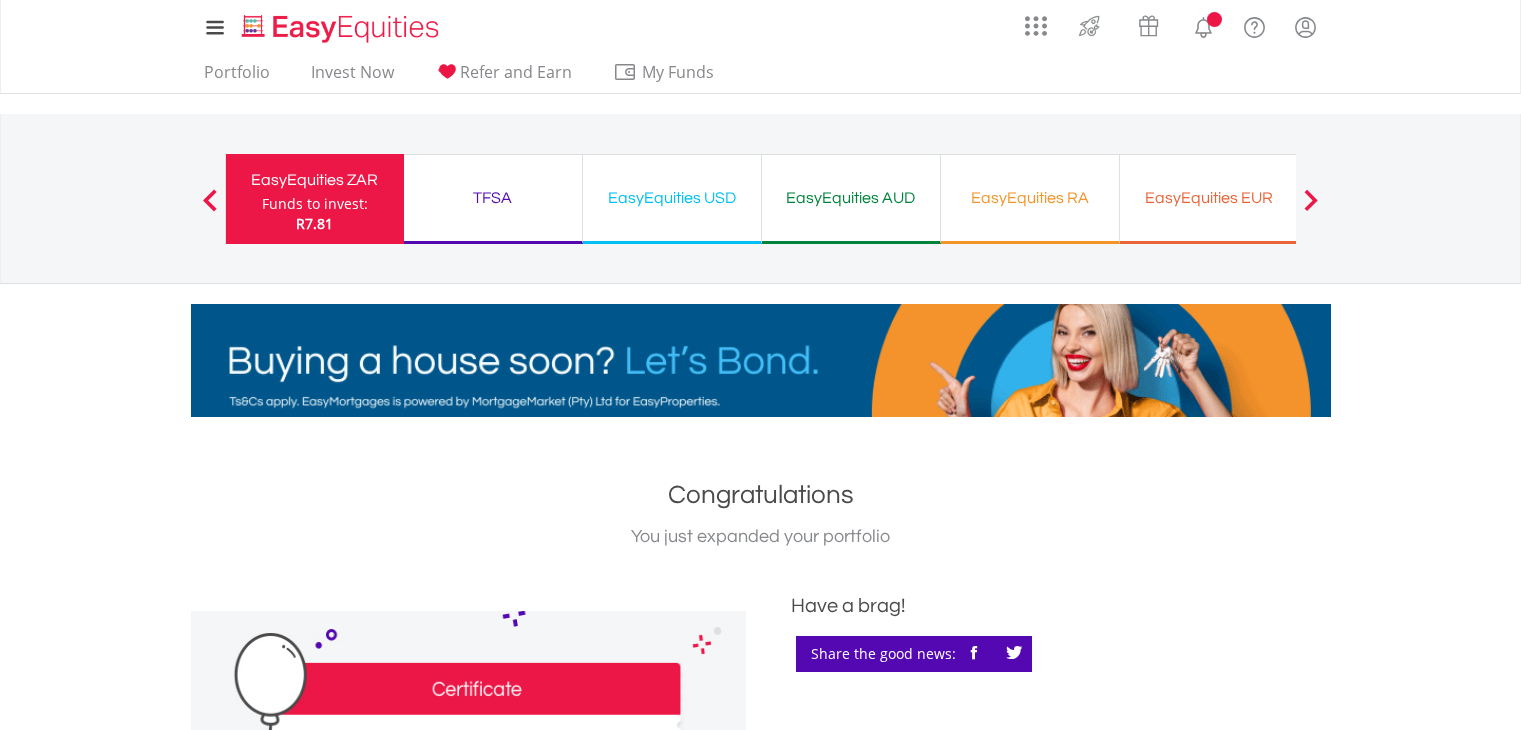 scroll, scrollTop: 0, scrollLeft: 0, axis: both 